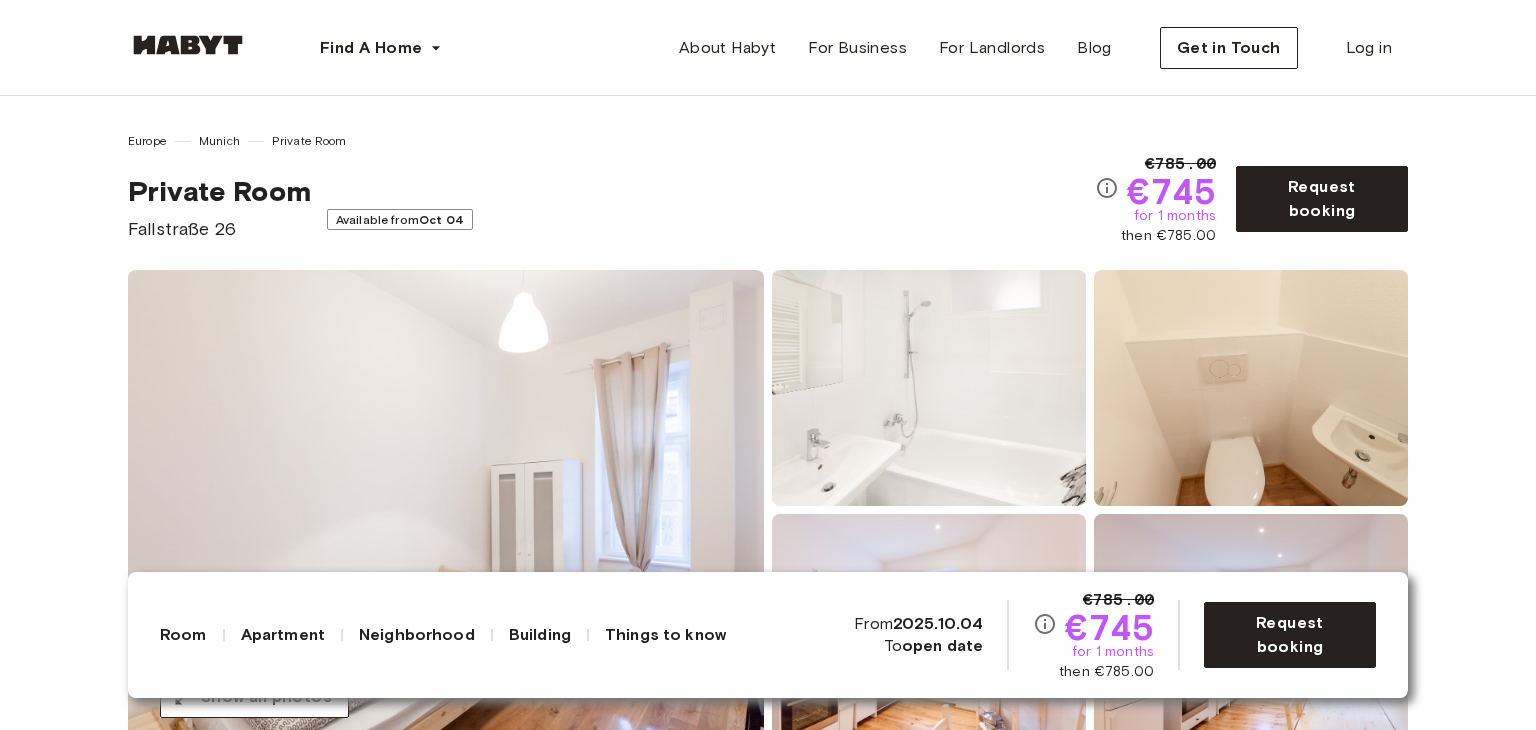 scroll, scrollTop: 798, scrollLeft: 0, axis: vertical 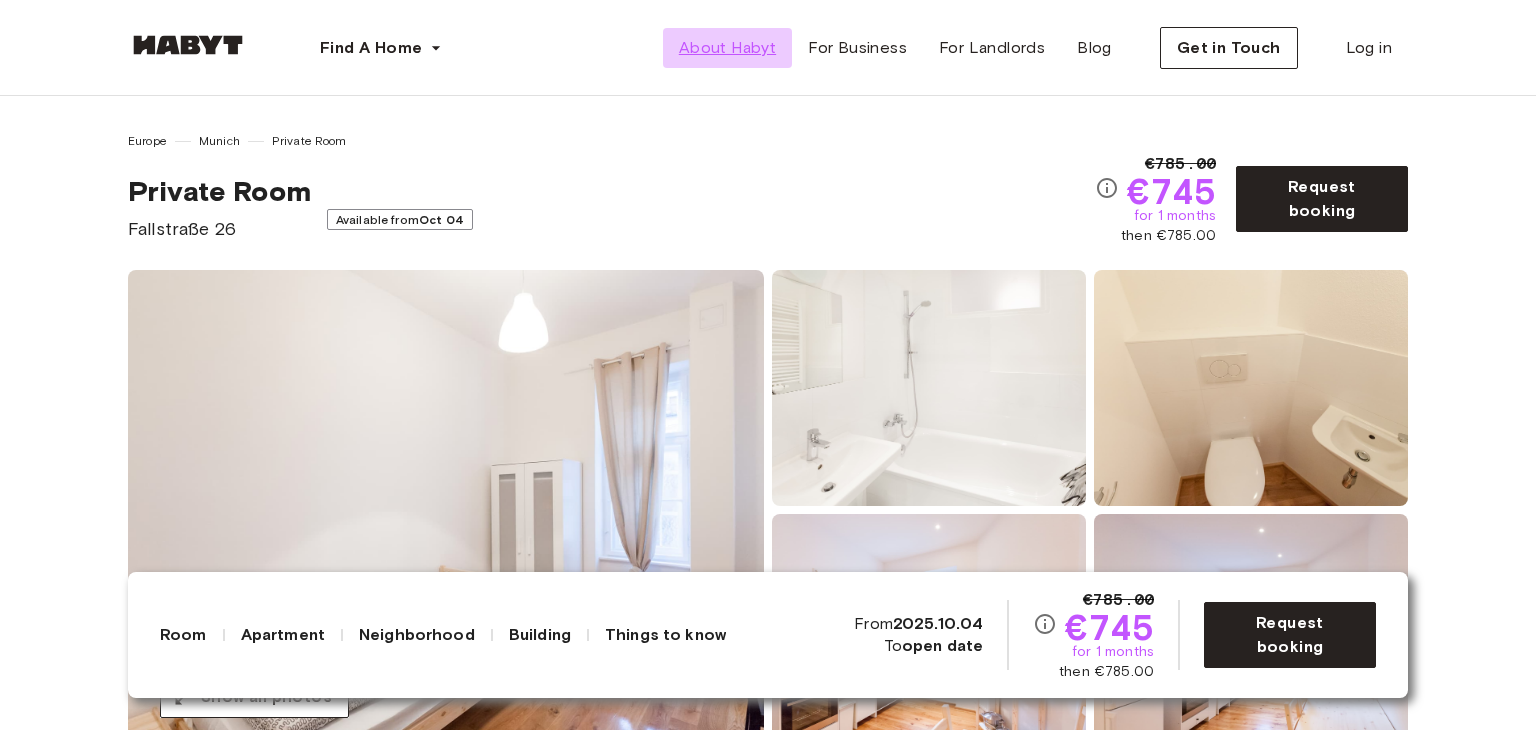 click on "About Habyt" at bounding box center [727, 48] 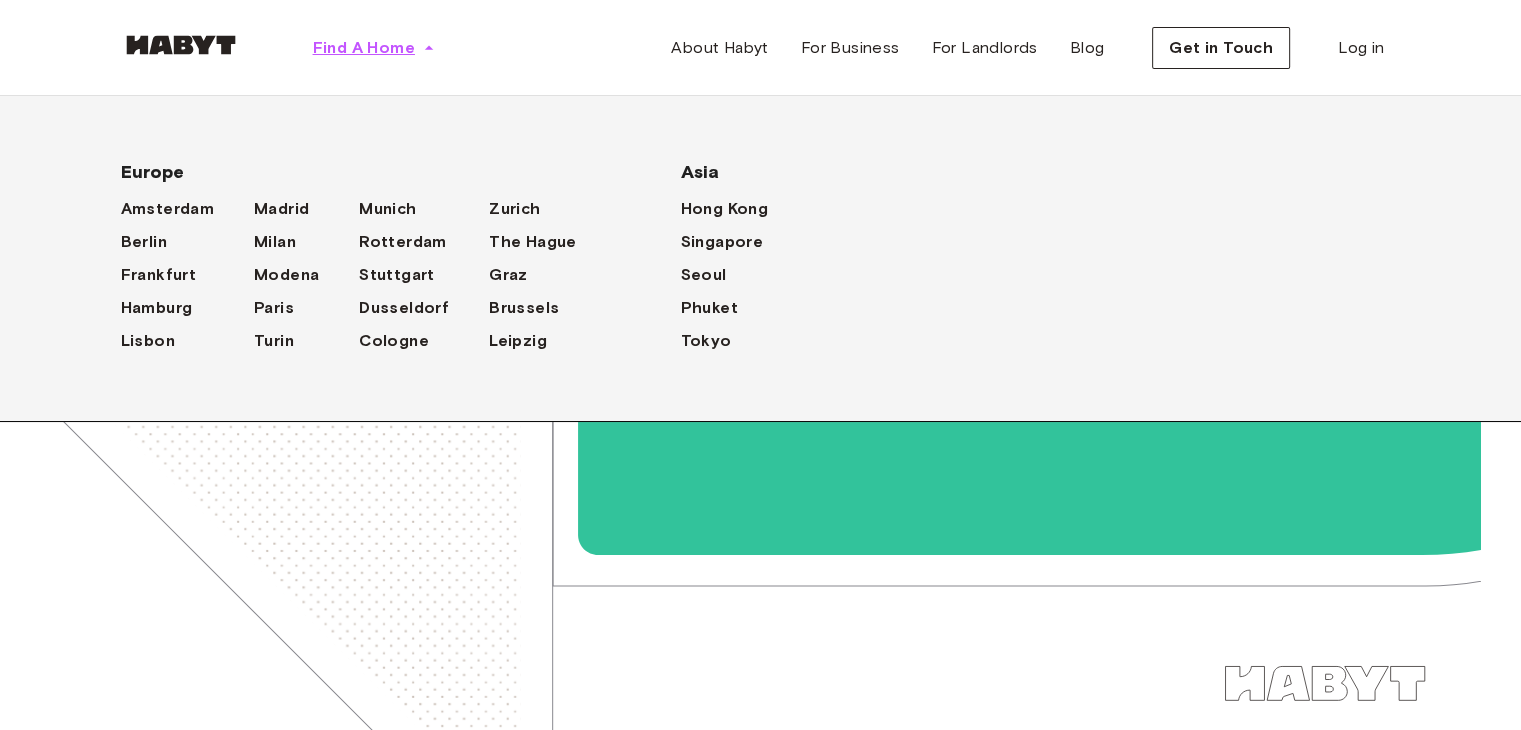 click 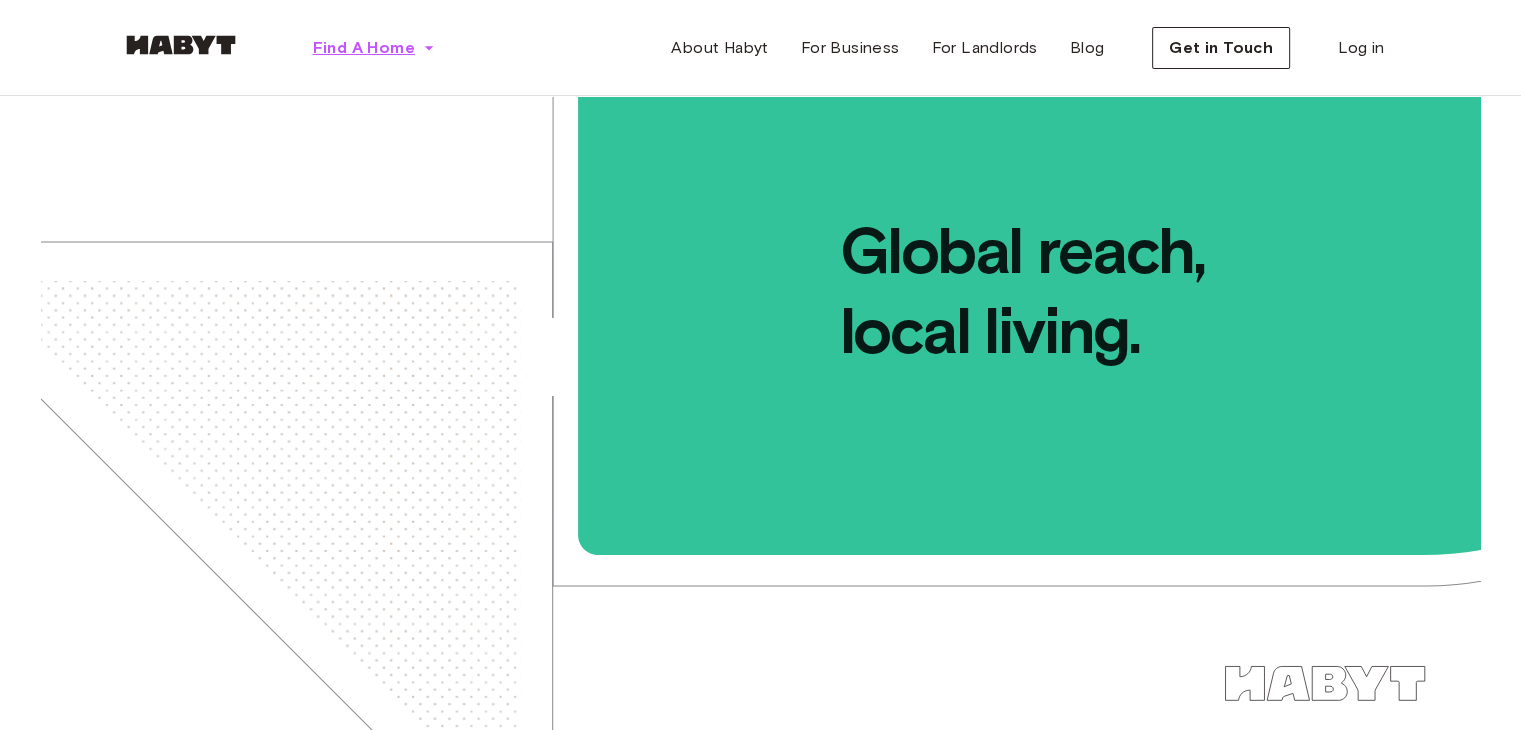 click 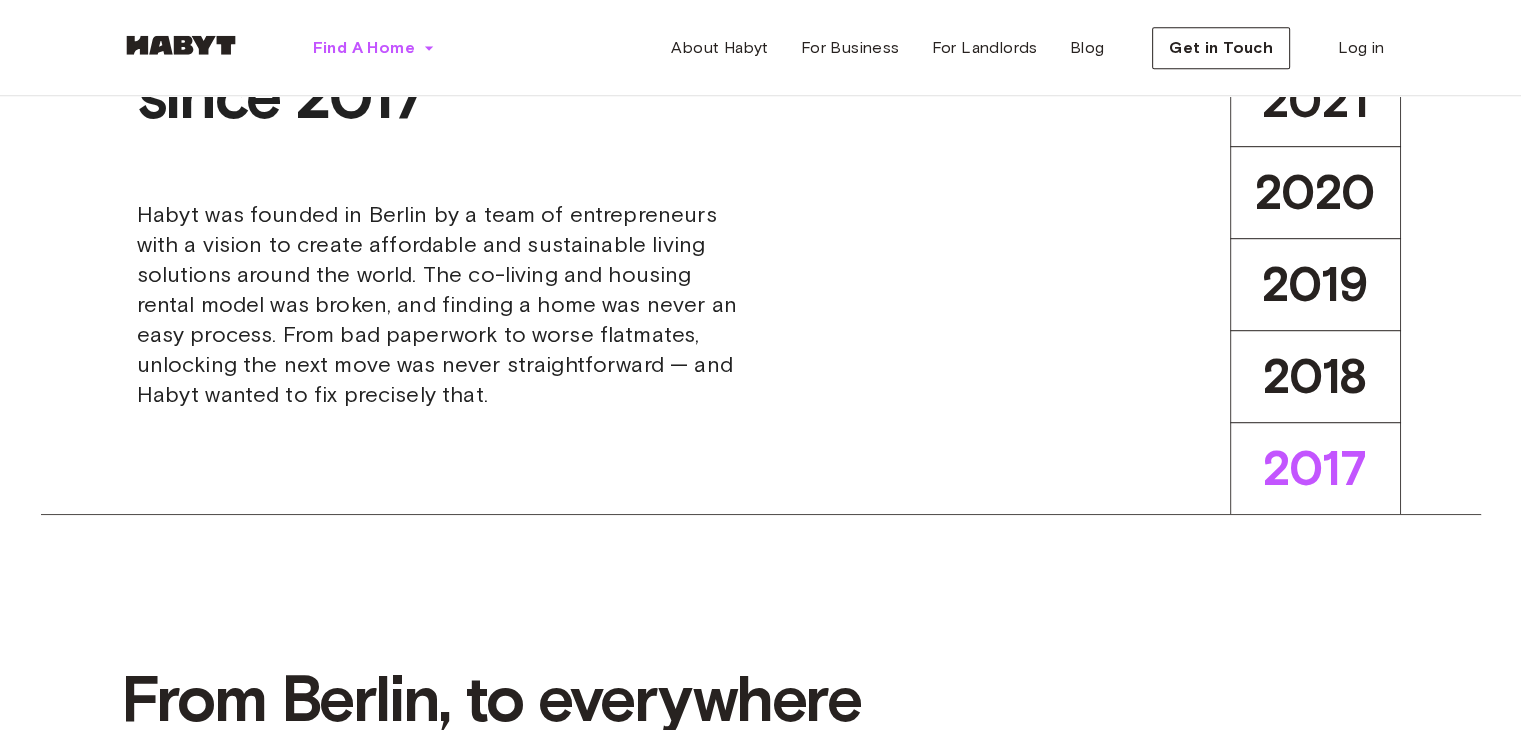 scroll, scrollTop: 1220, scrollLeft: 0, axis: vertical 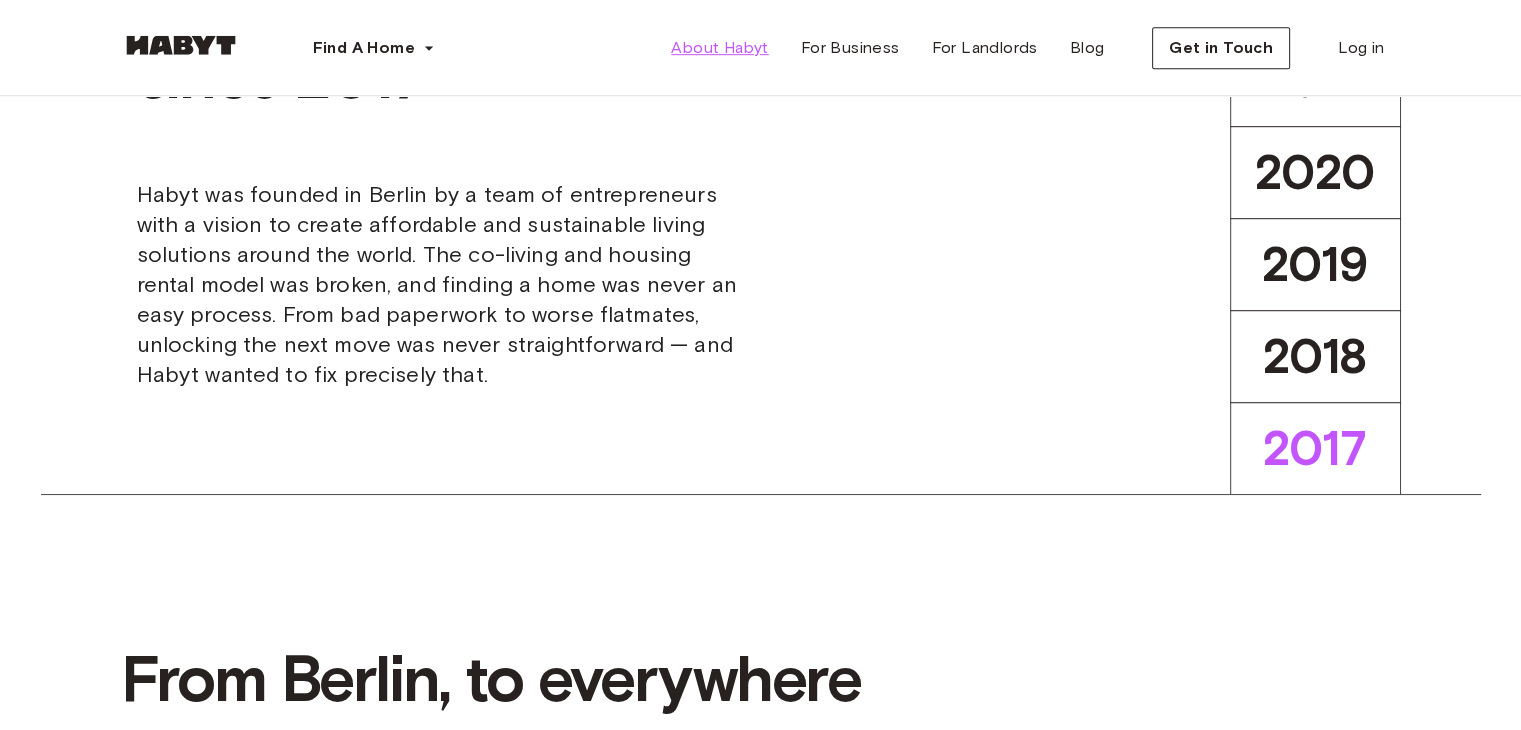 click on "About Habyt" at bounding box center (719, 48) 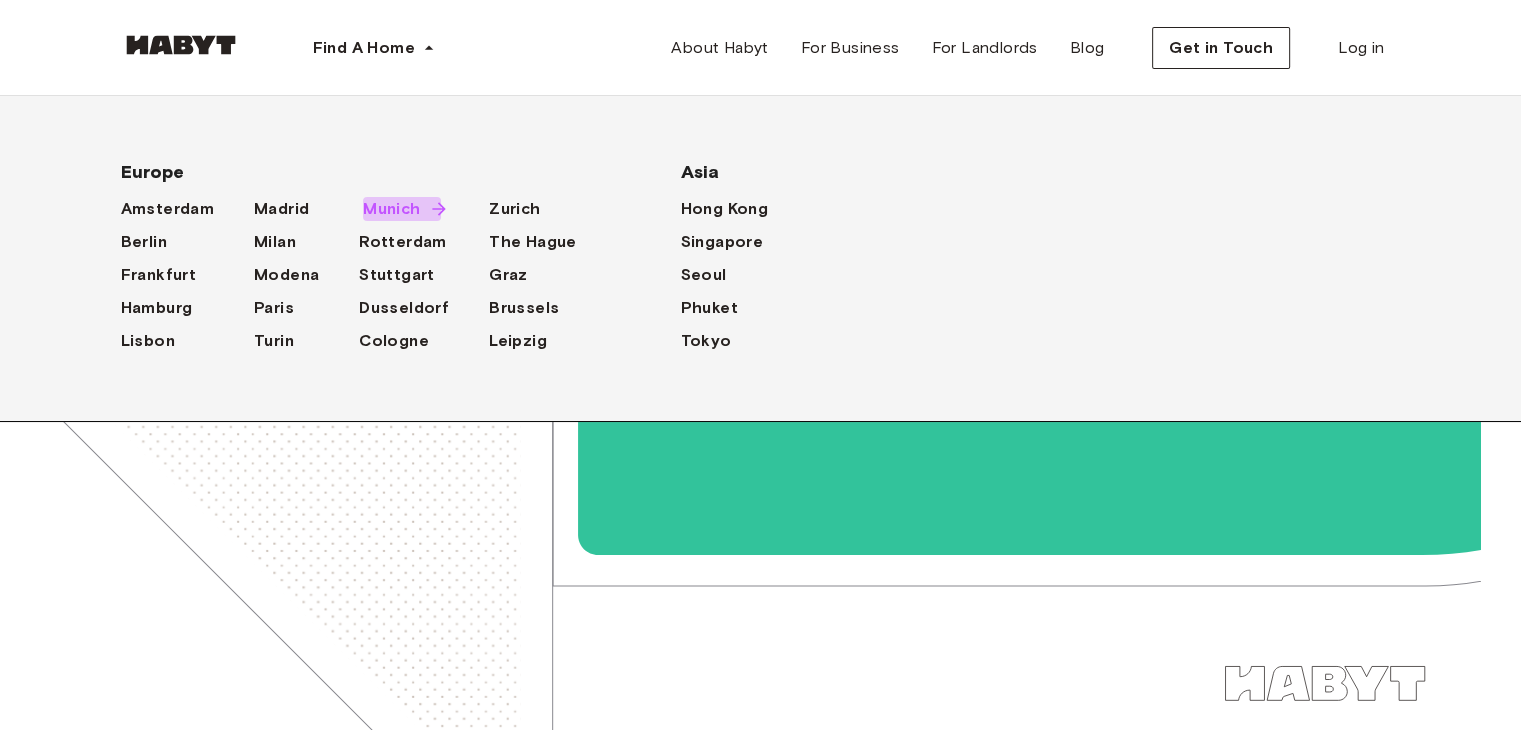 click on "Munich" at bounding box center (391, 209) 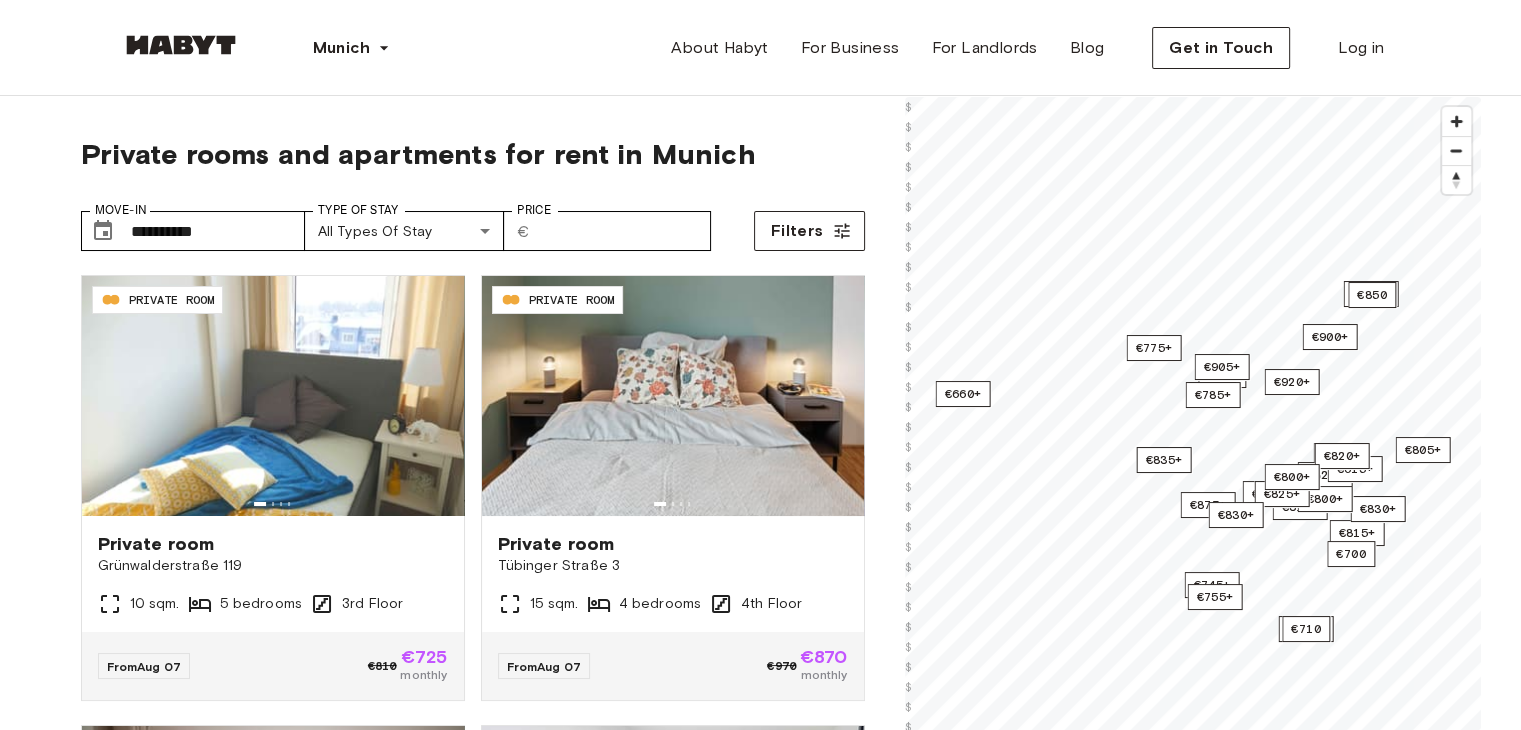 click on "**********" at bounding box center (760, 1989) 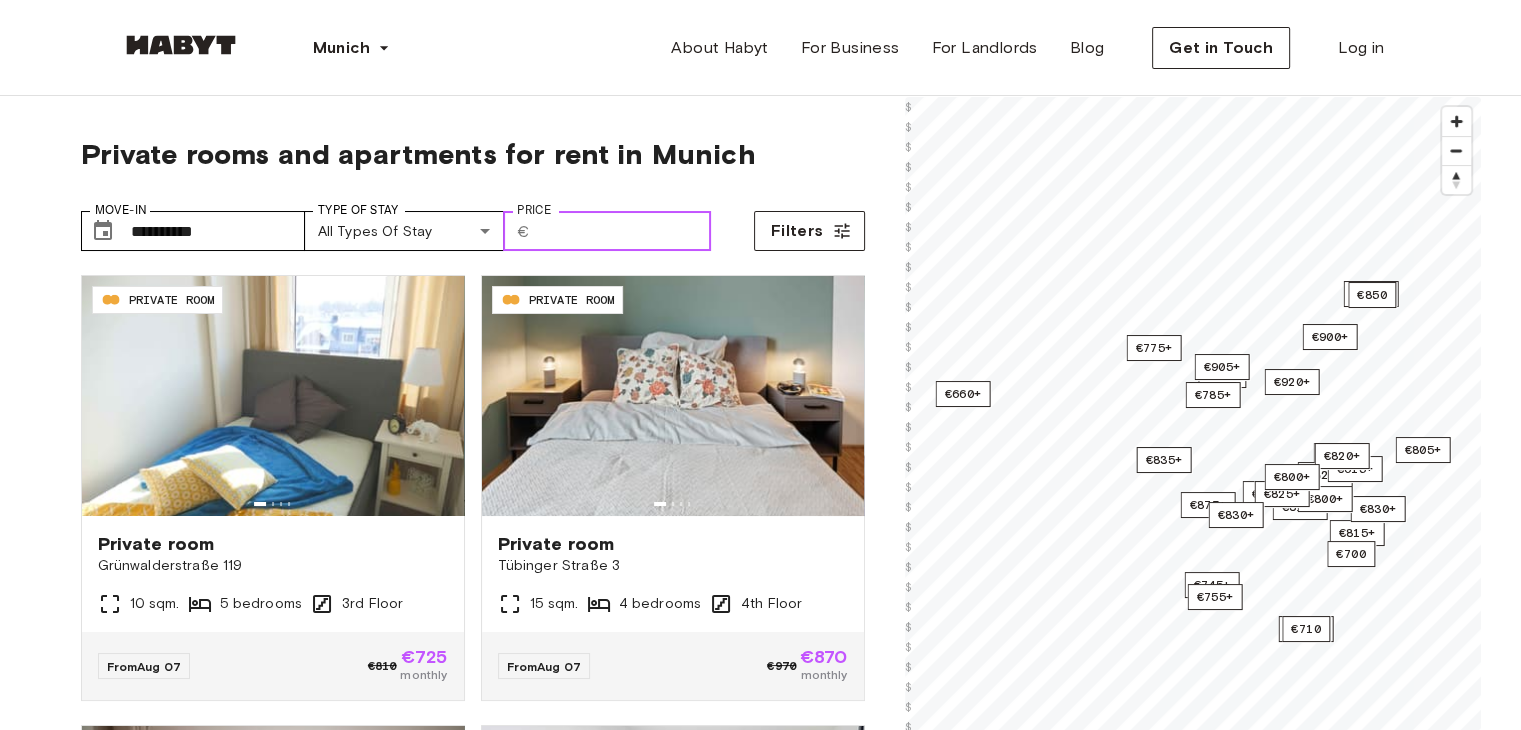 click on "Price" at bounding box center [624, 231] 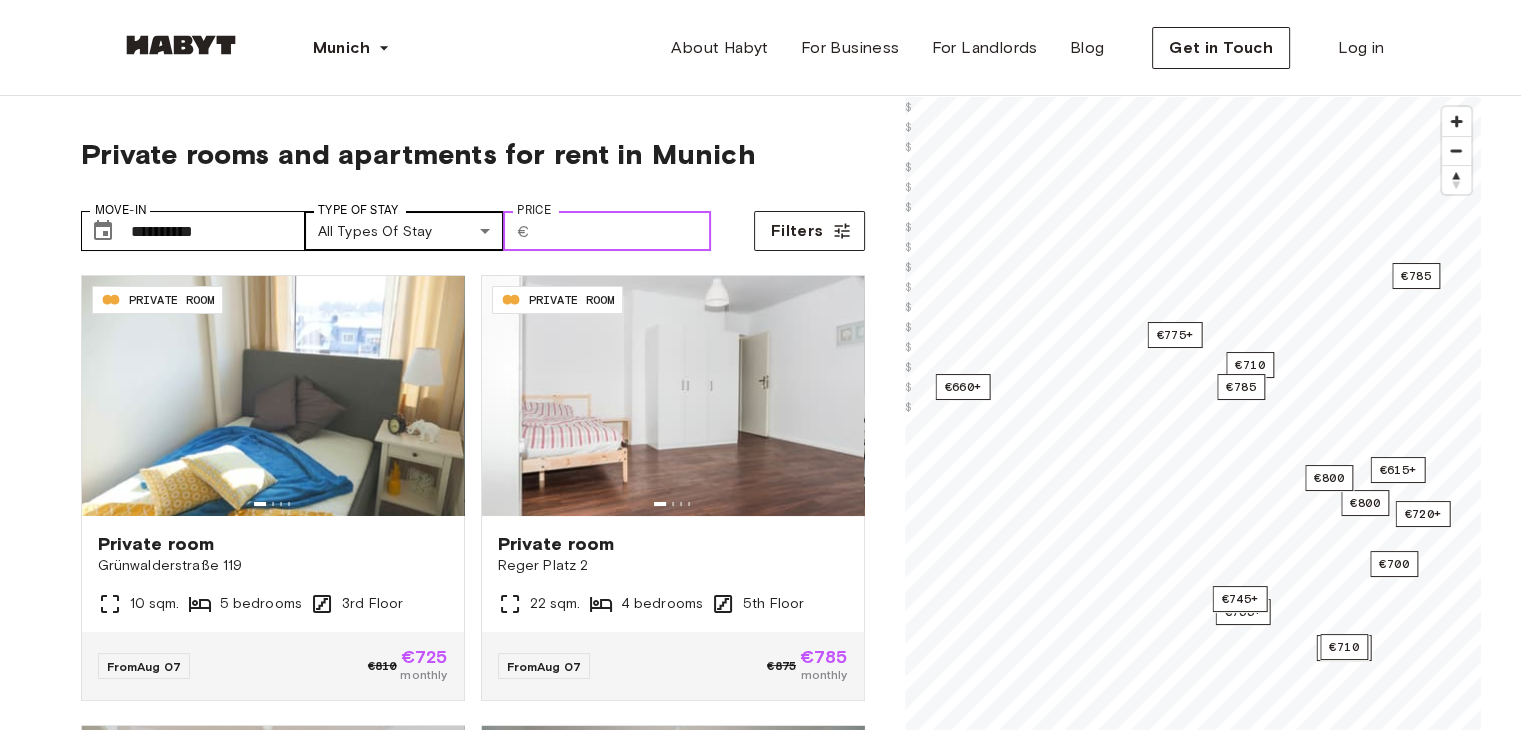 type on "***" 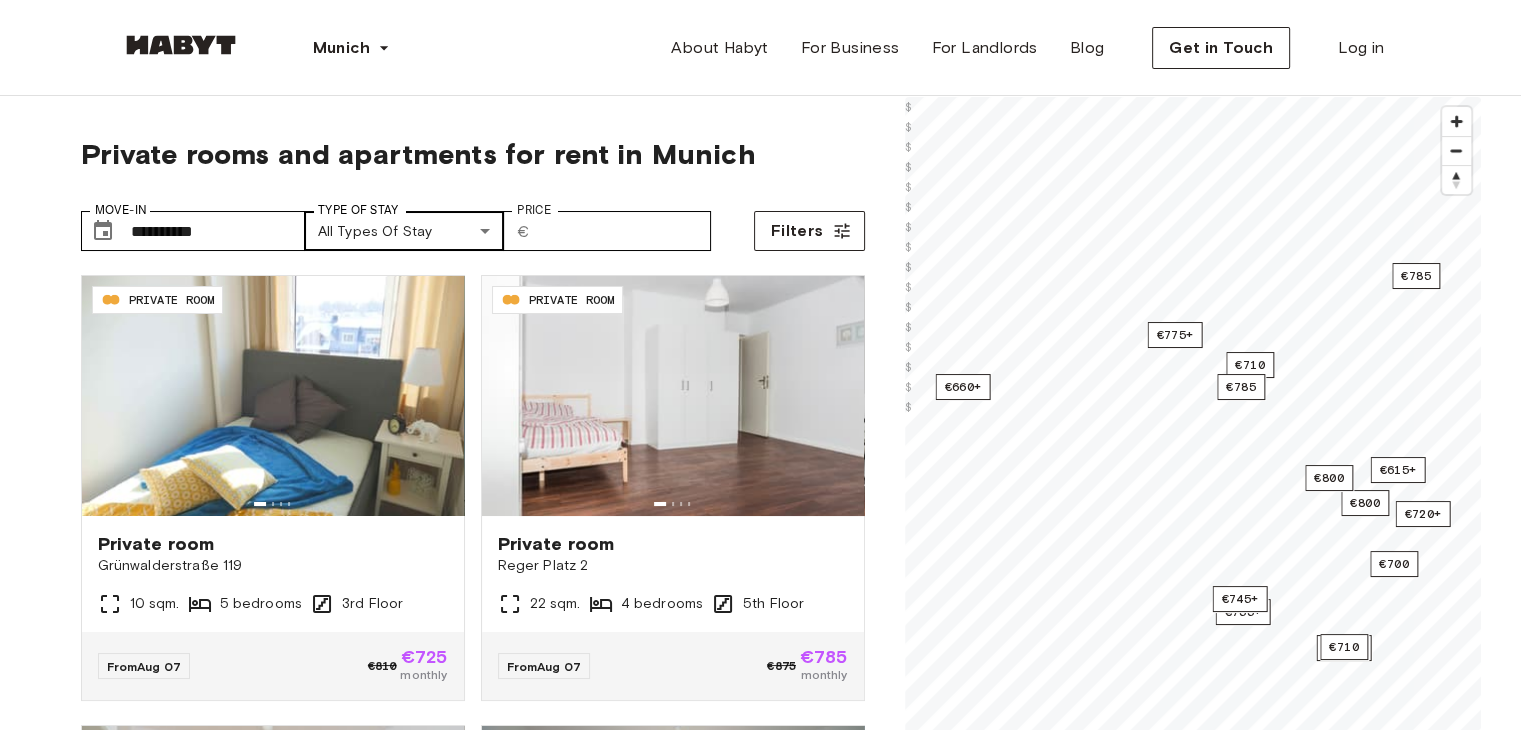 click on "**********" at bounding box center (760, 2408) 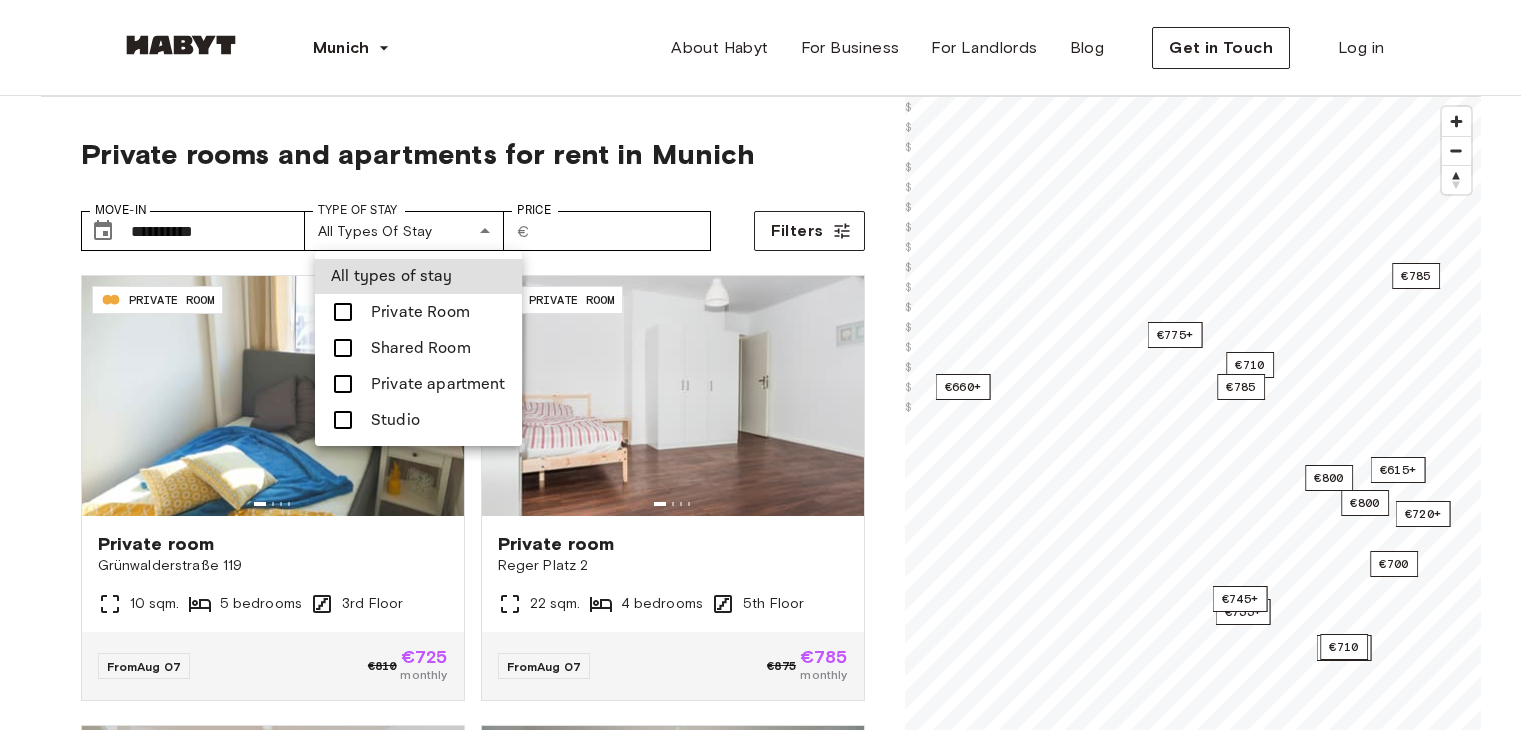 click on "Studio" at bounding box center (395, 420) 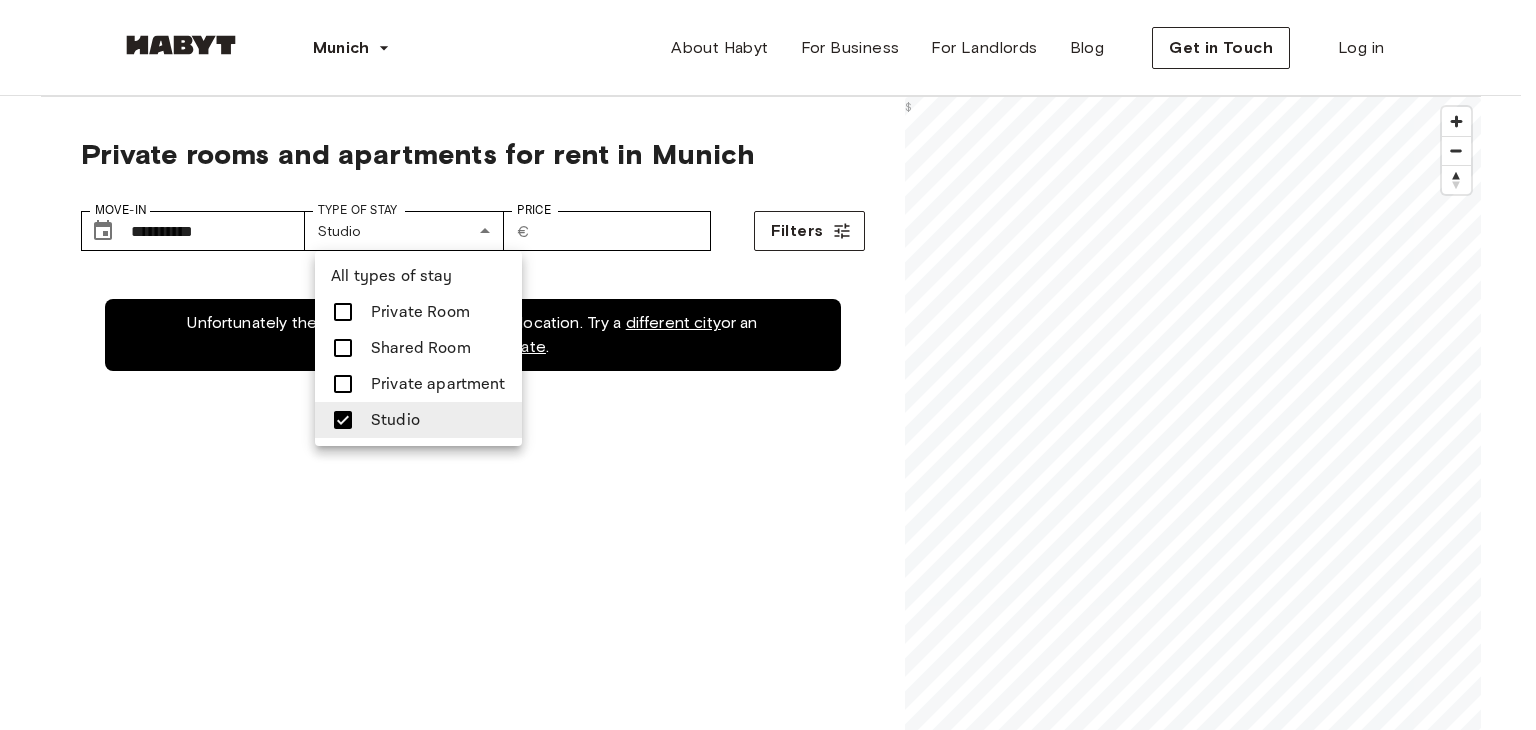 click at bounding box center (768, 365) 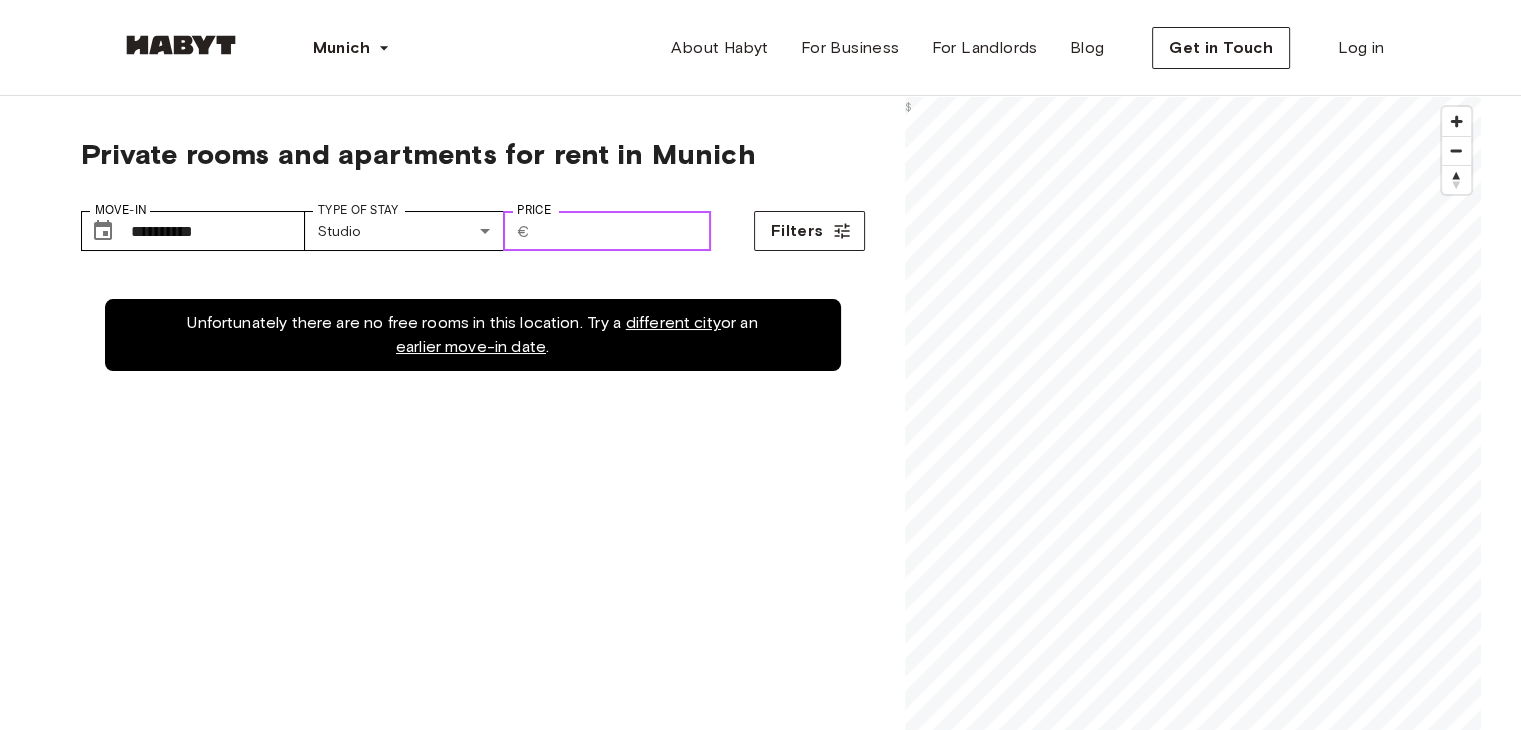 click on "***" at bounding box center [624, 231] 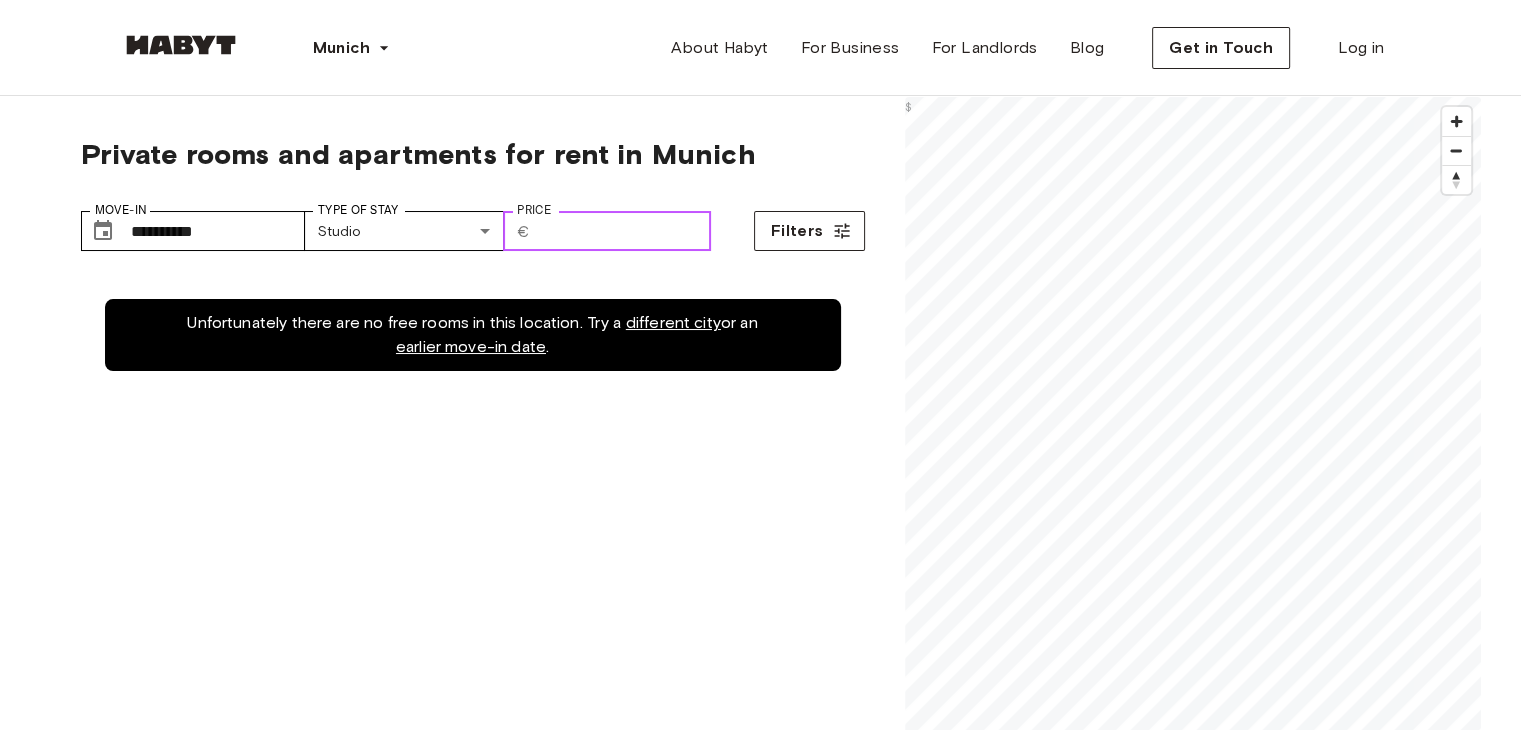type on "*" 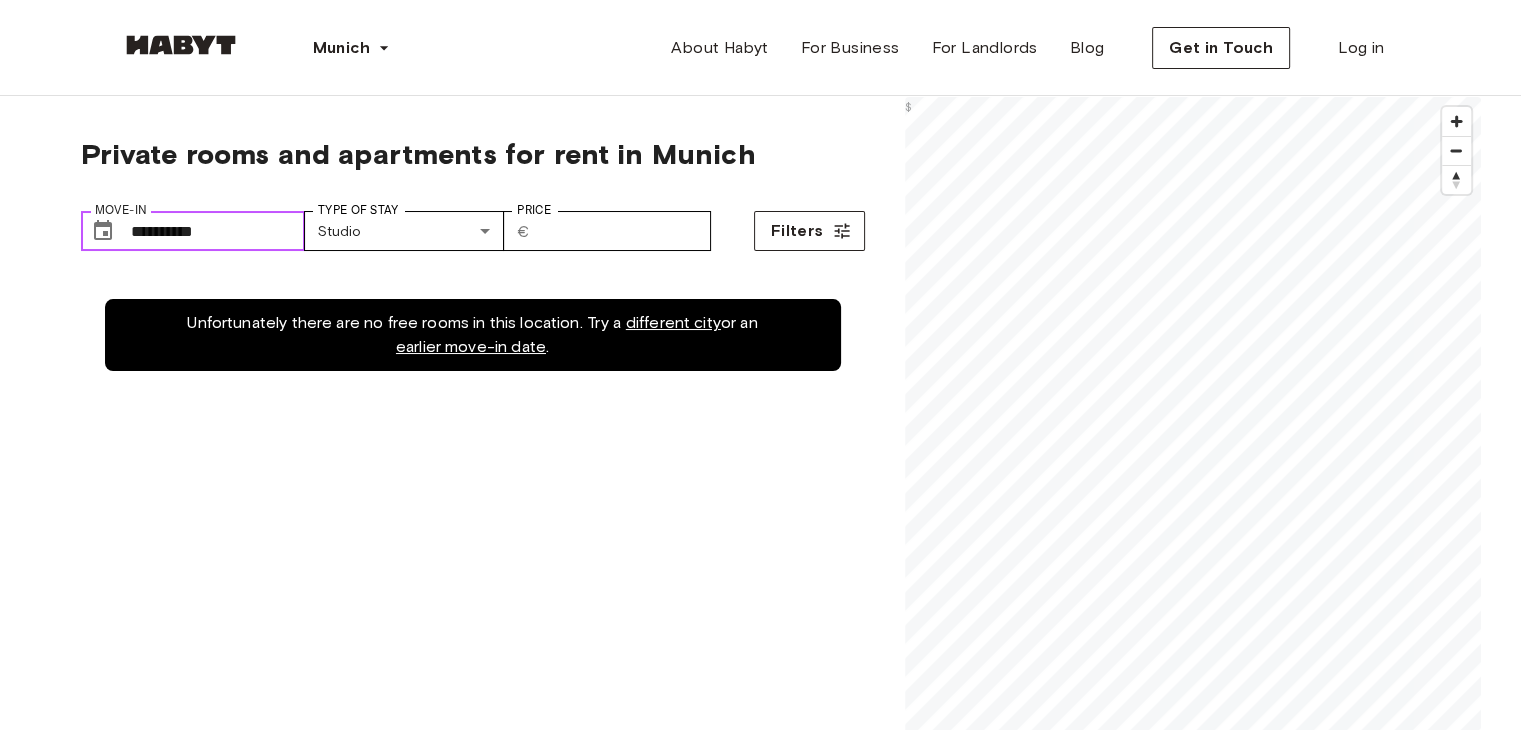 click on "**********" at bounding box center [218, 231] 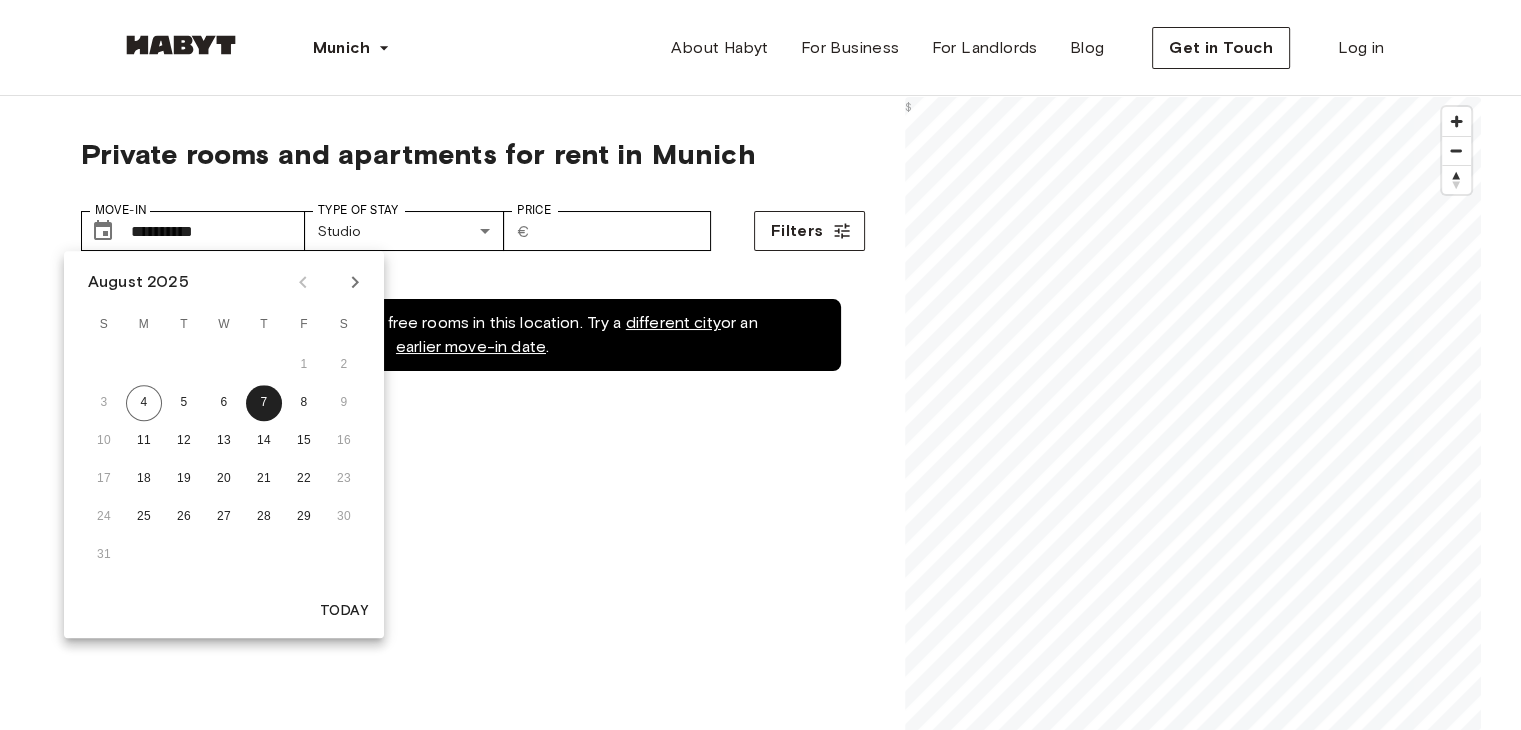 click 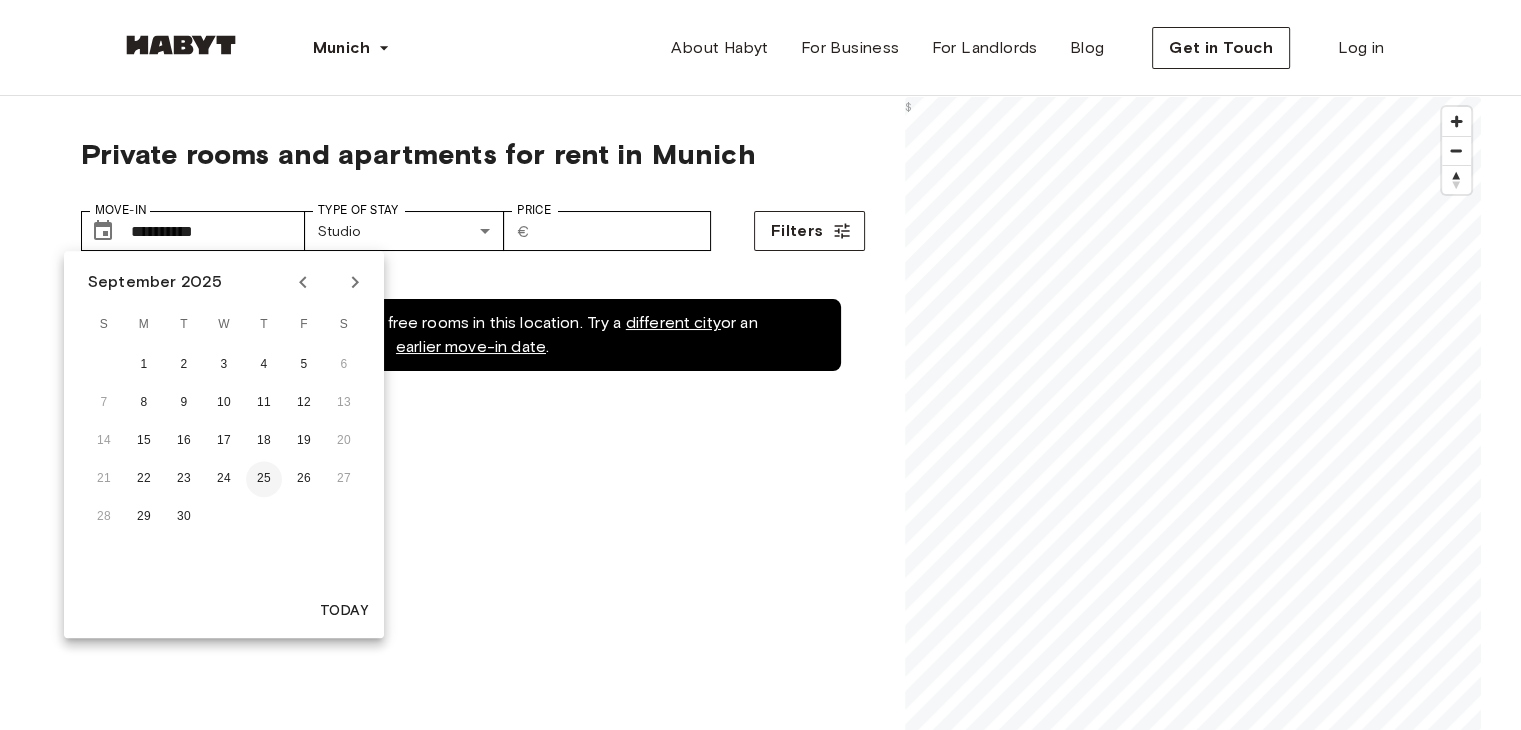 click on "25" at bounding box center [264, 479] 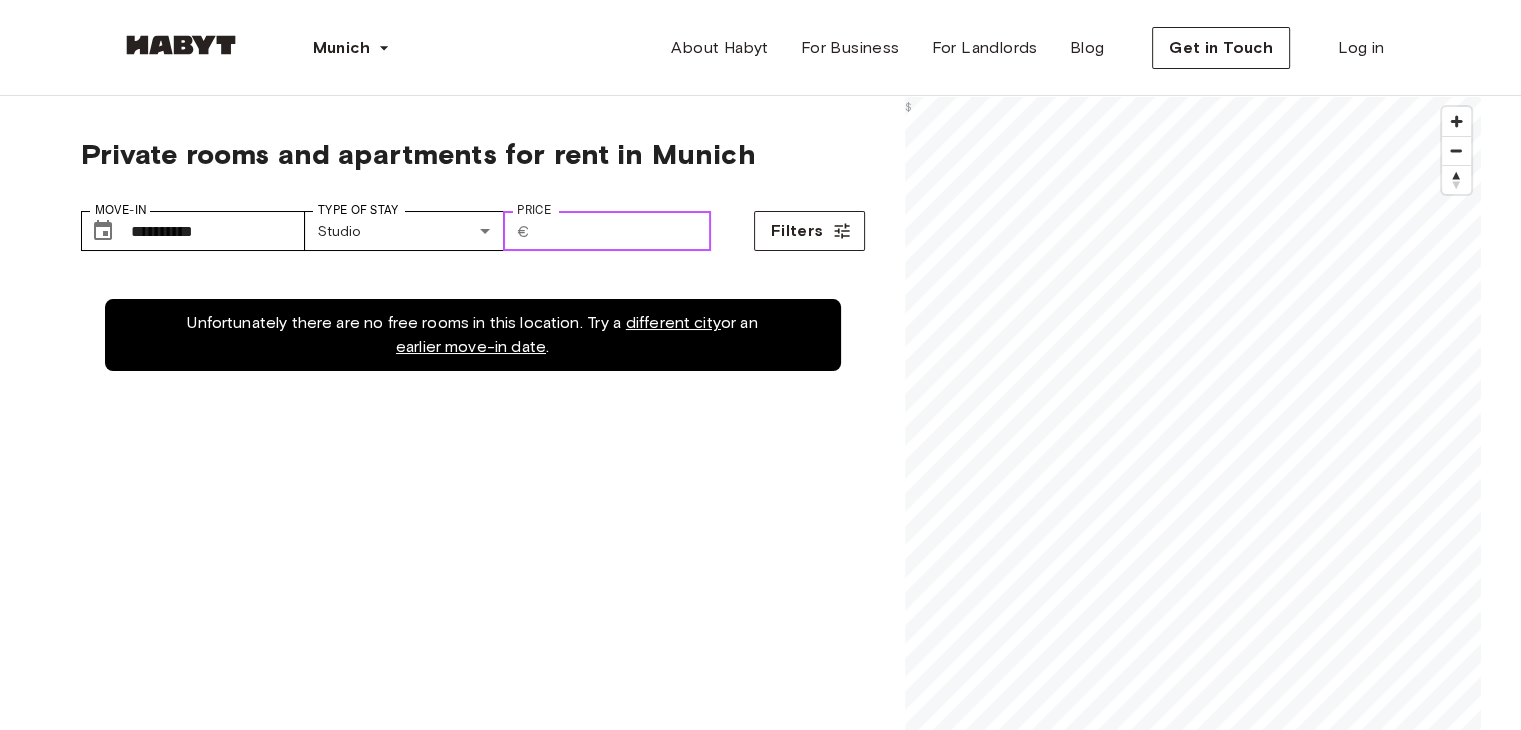 click on "****" at bounding box center [624, 231] 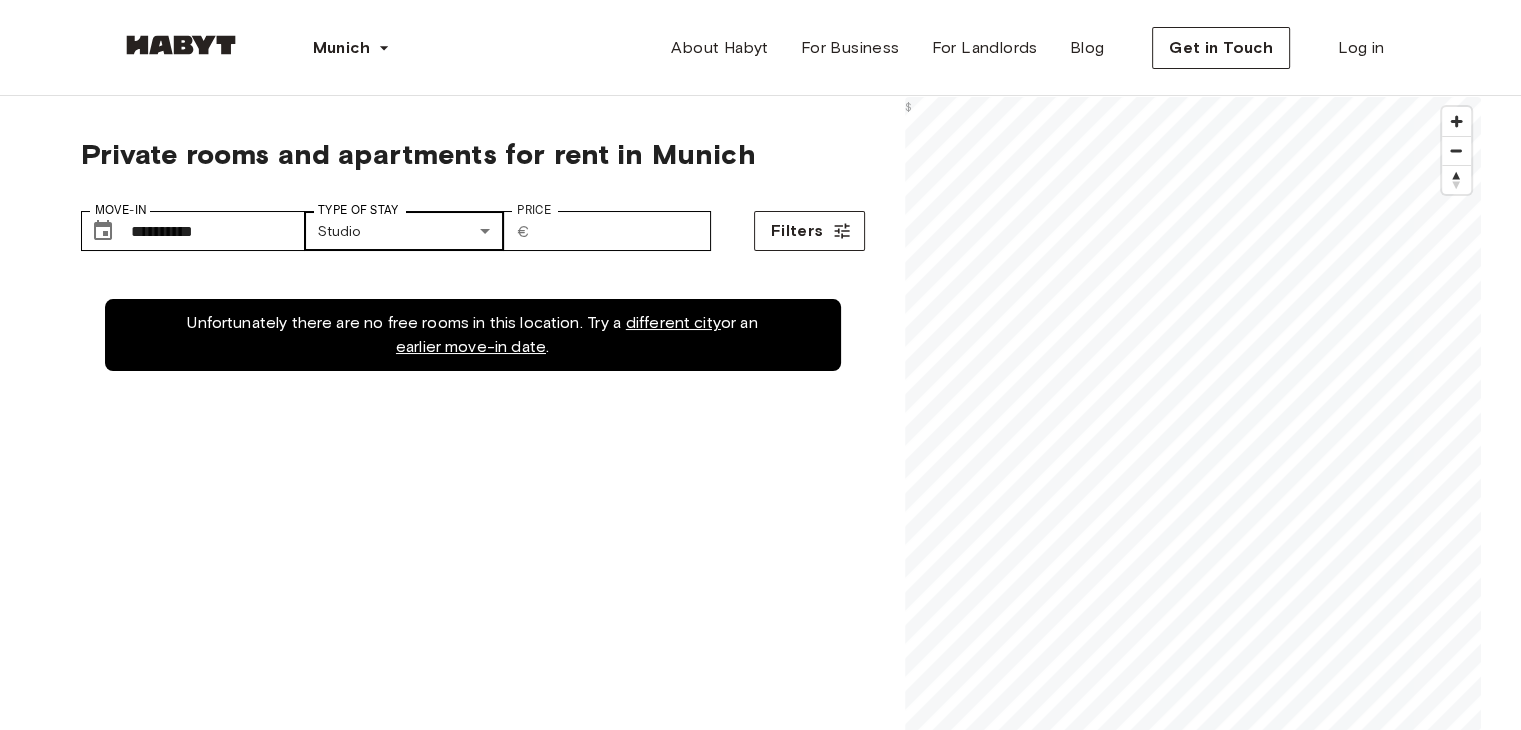 click on "**********" at bounding box center (760, 2408) 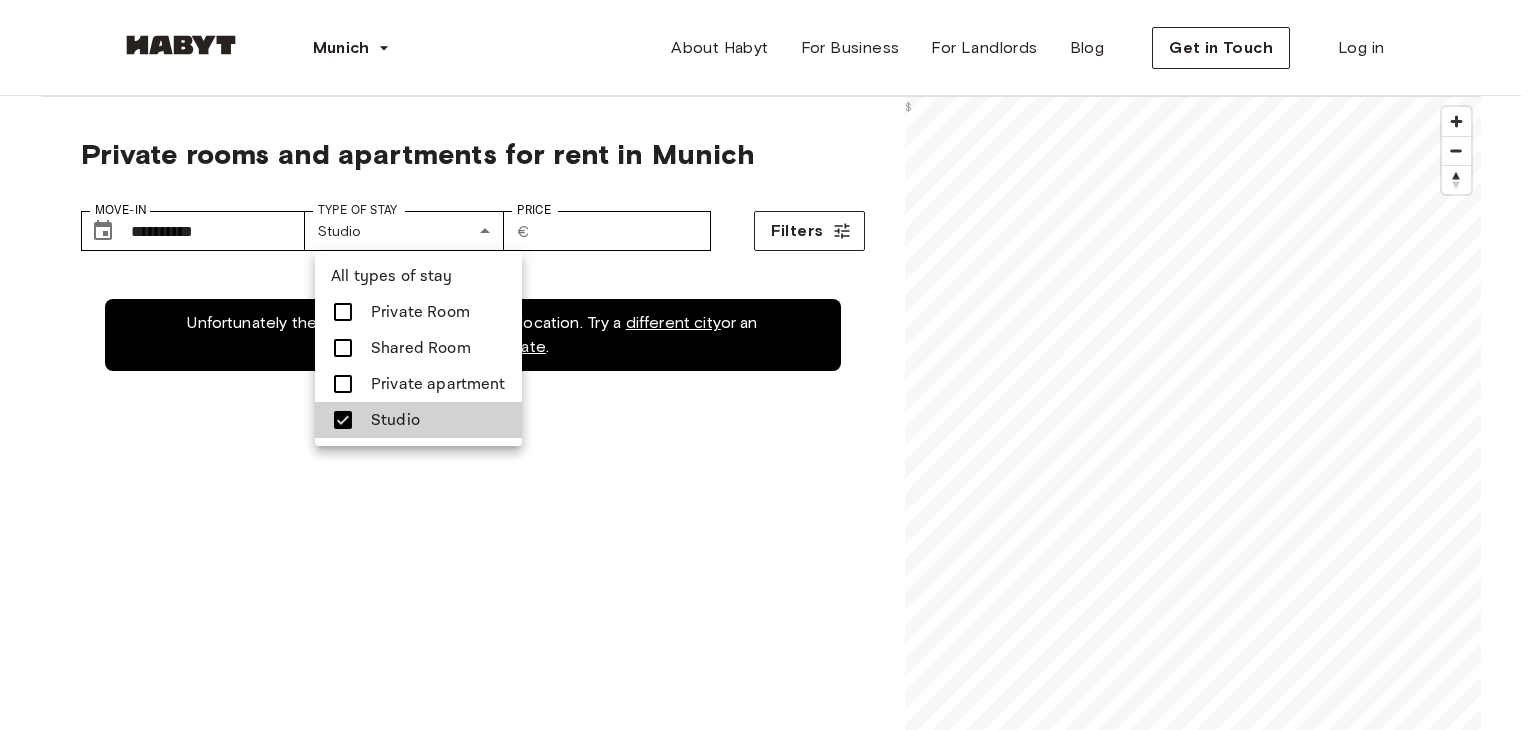 click at bounding box center (349, 384) 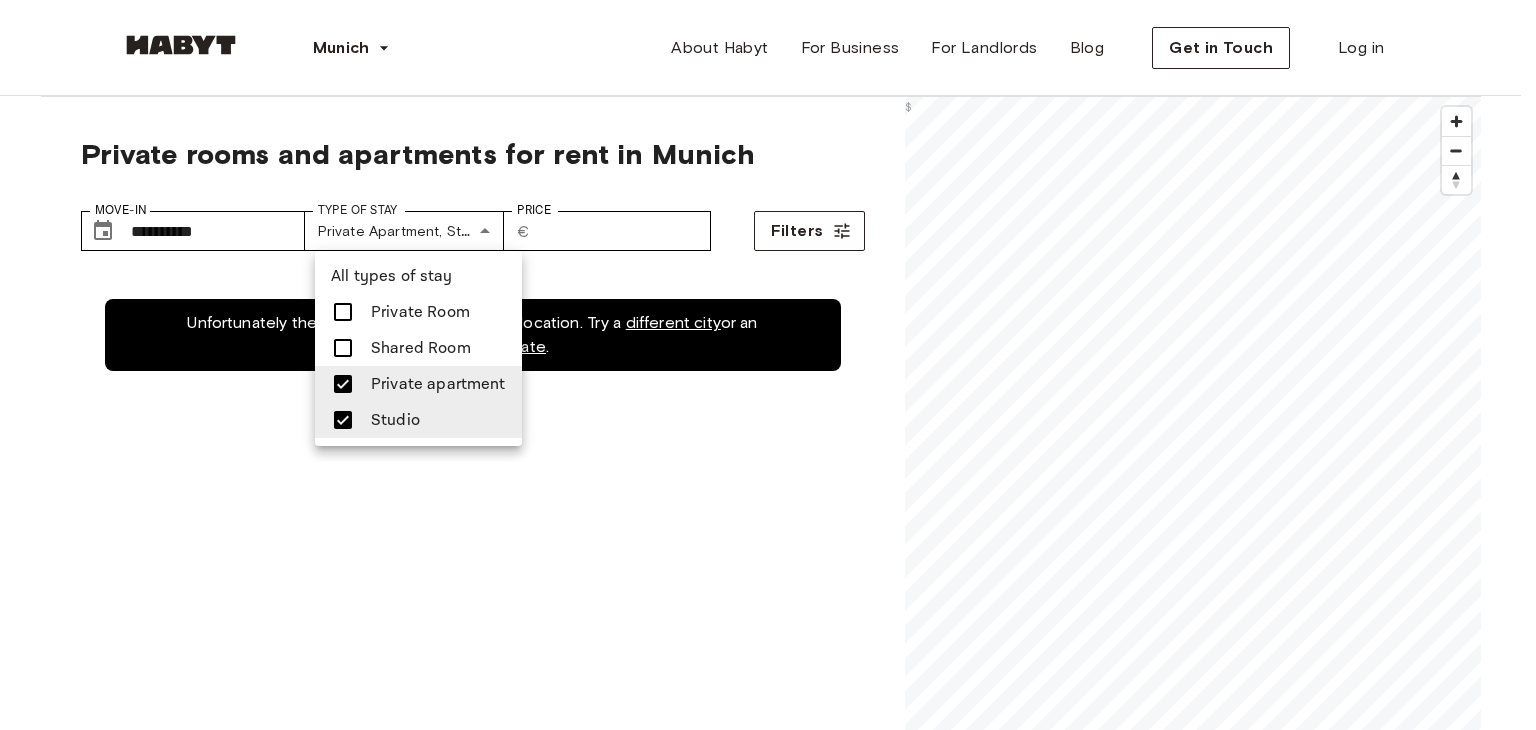 click at bounding box center (768, 365) 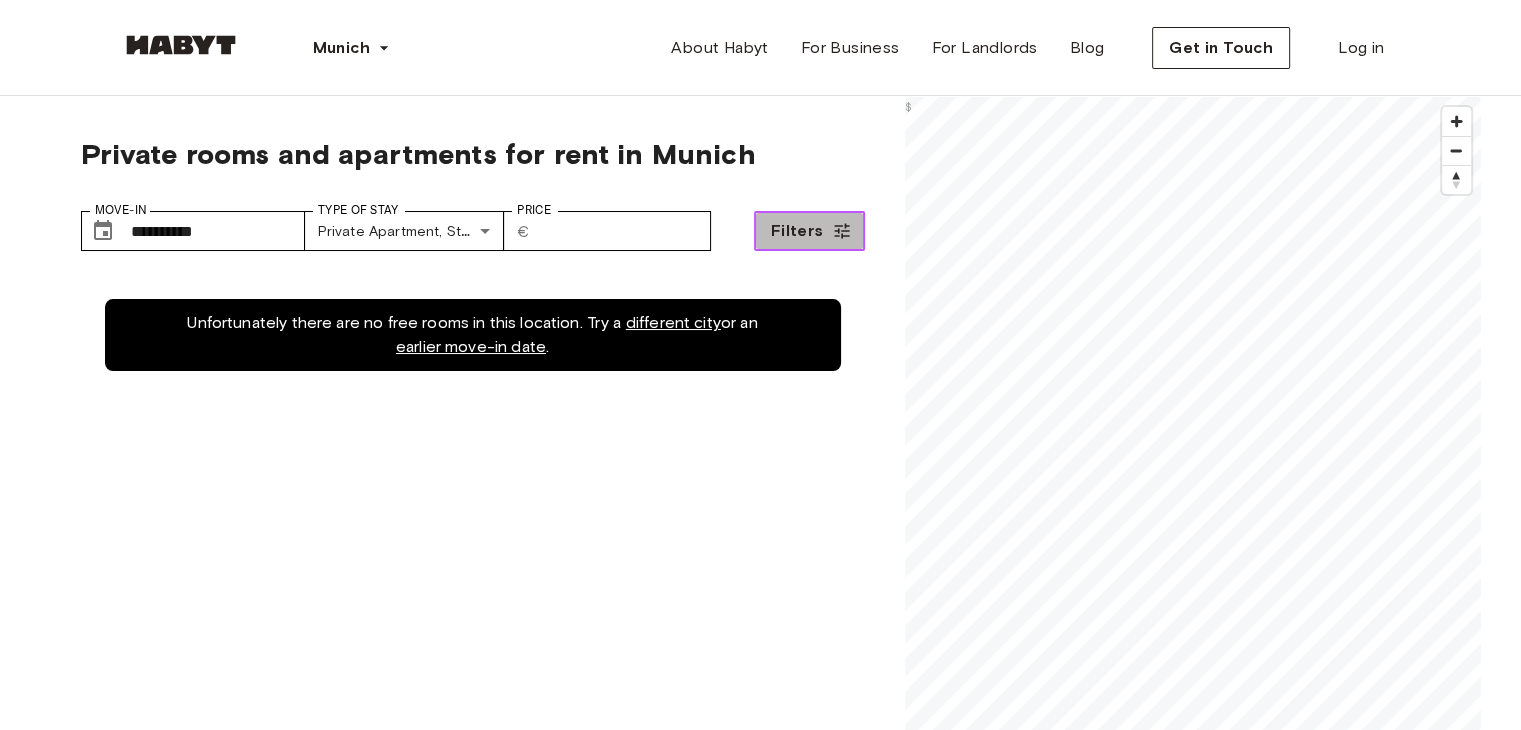 click on "Filters" at bounding box center (809, 231) 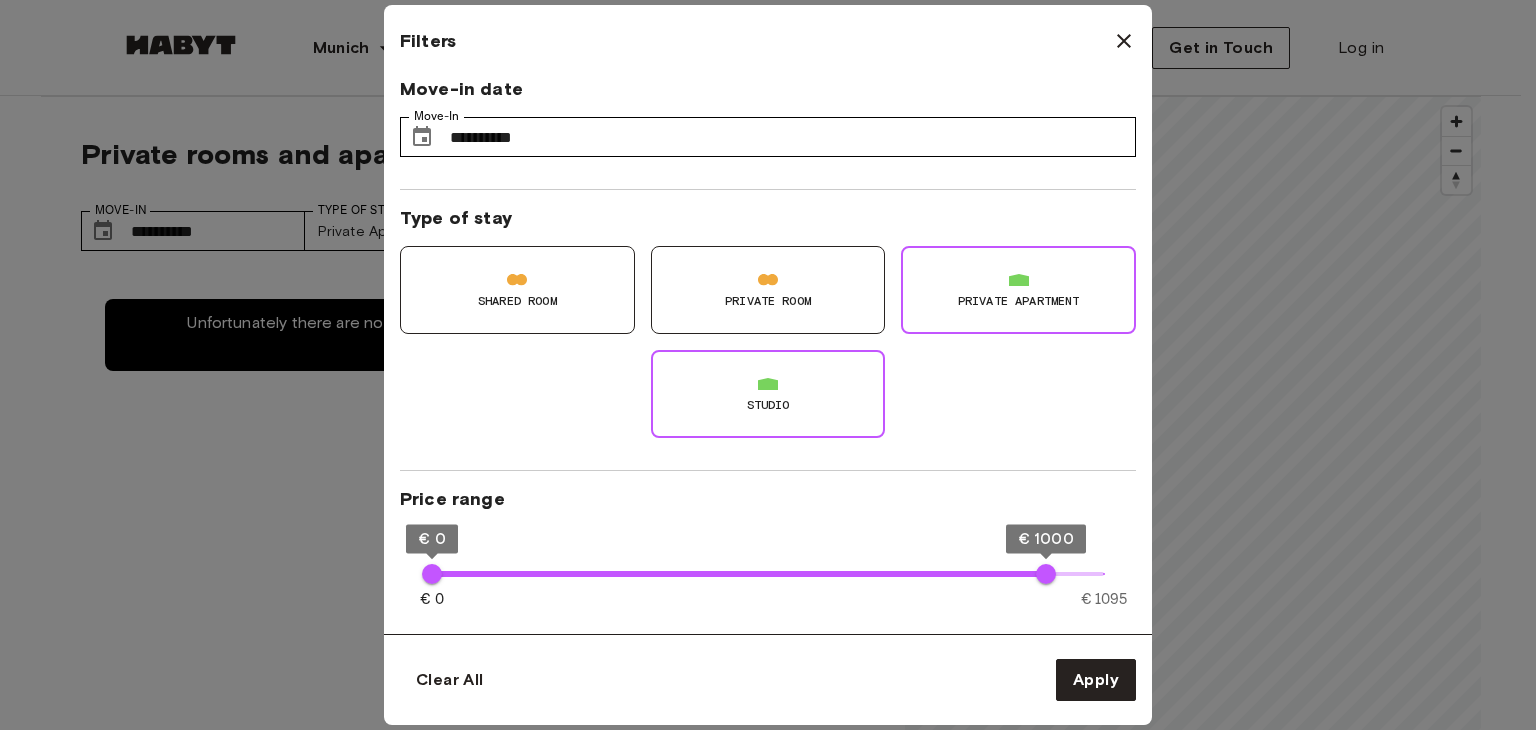 click on "Private Room" at bounding box center (768, 290) 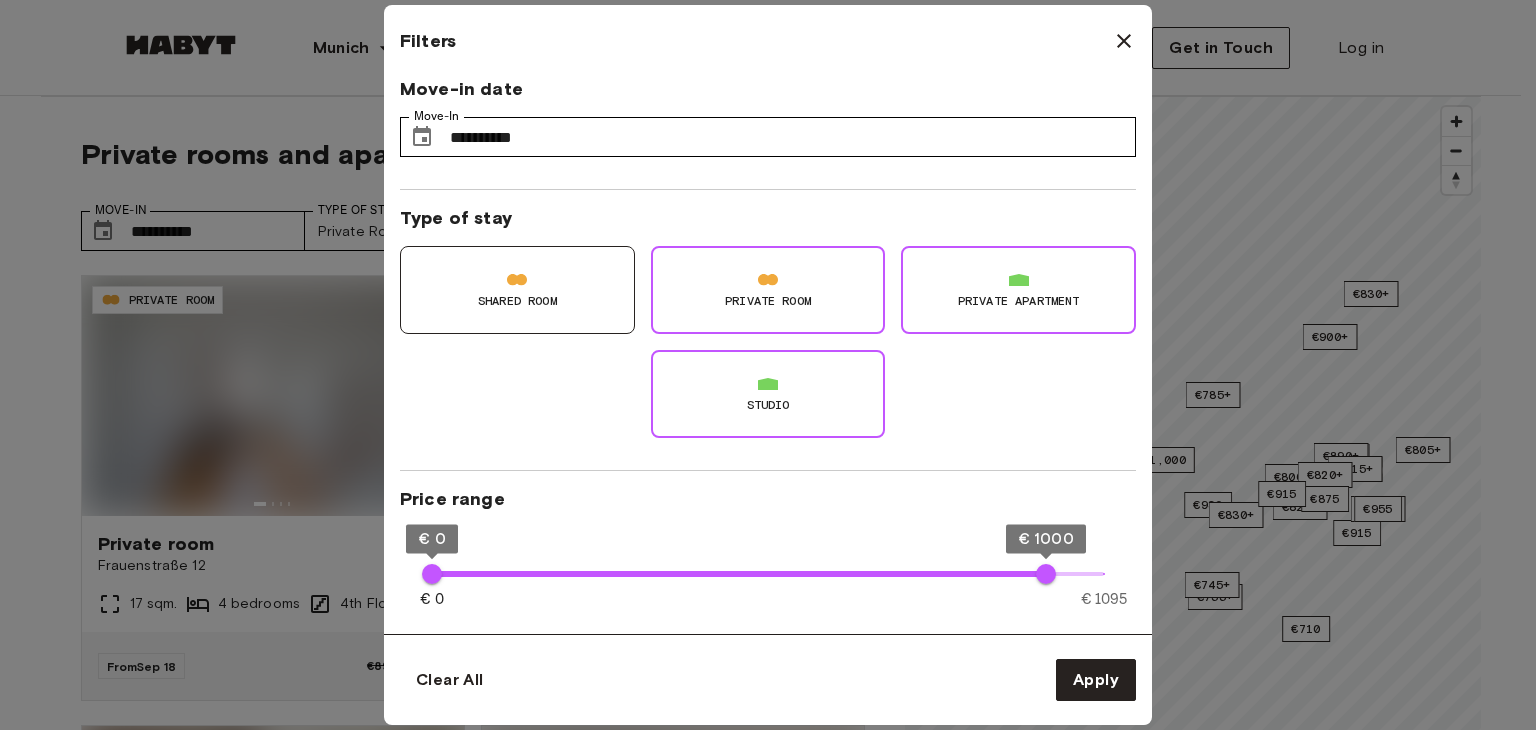 click on "Private Room" at bounding box center [768, 290] 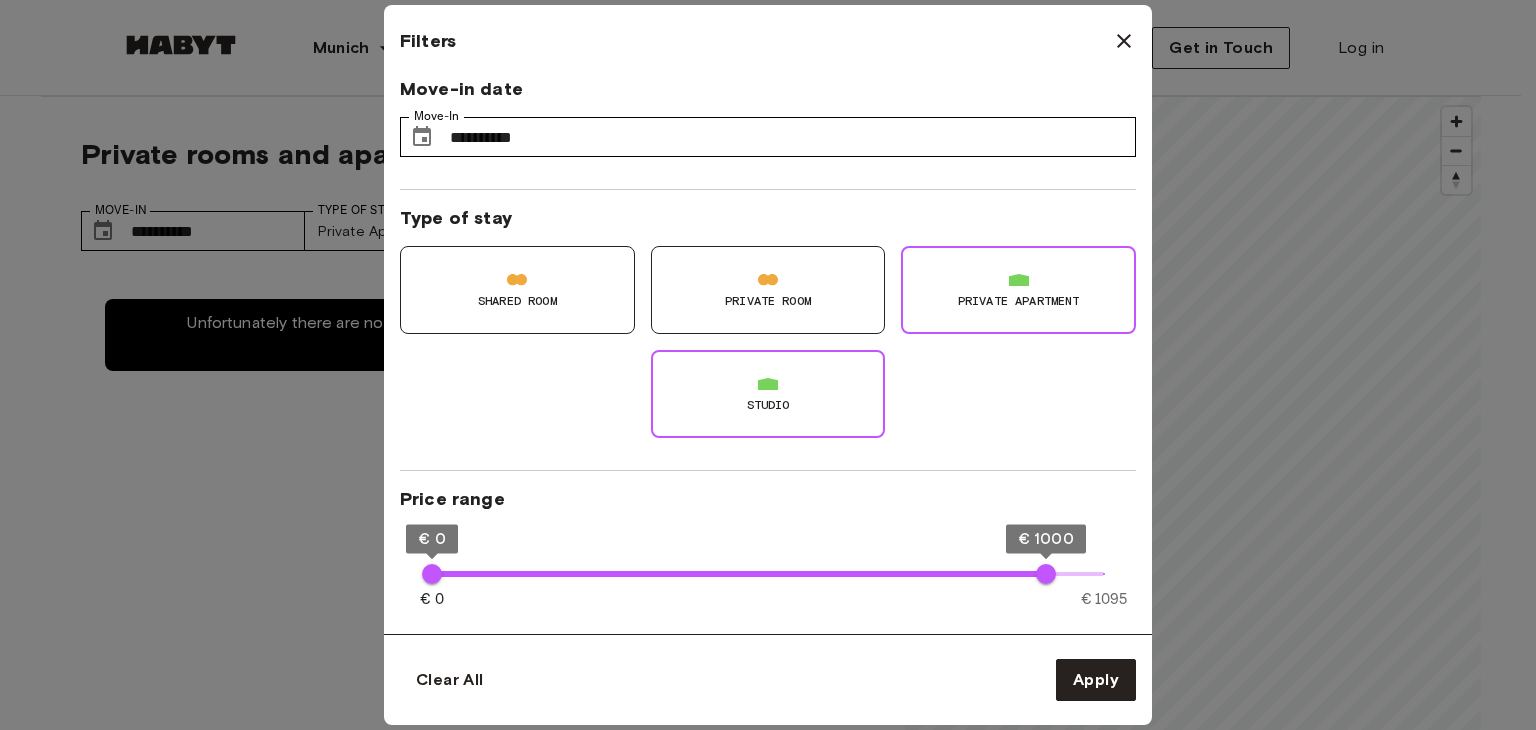 click on "Private Room" at bounding box center (768, 290) 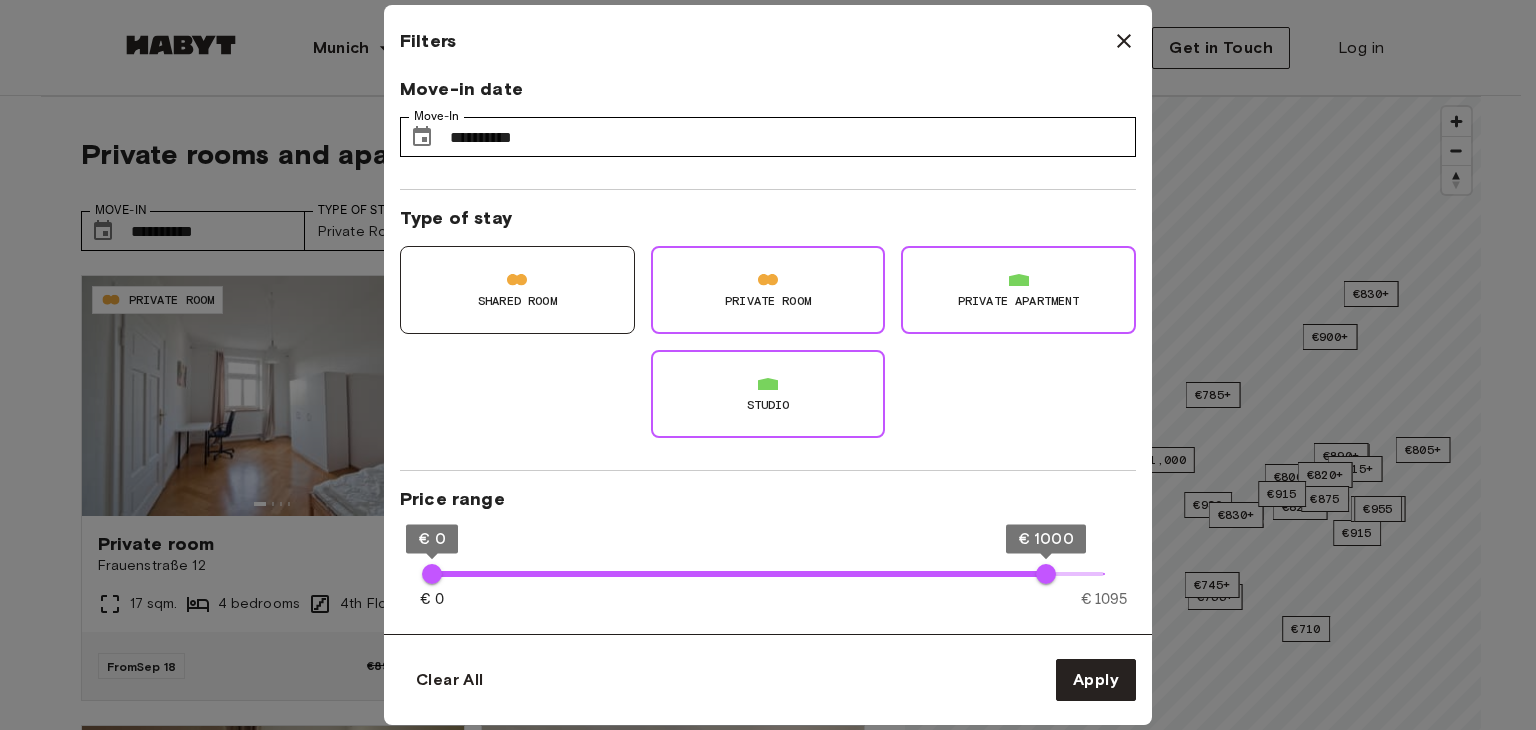 click at bounding box center (768, 365) 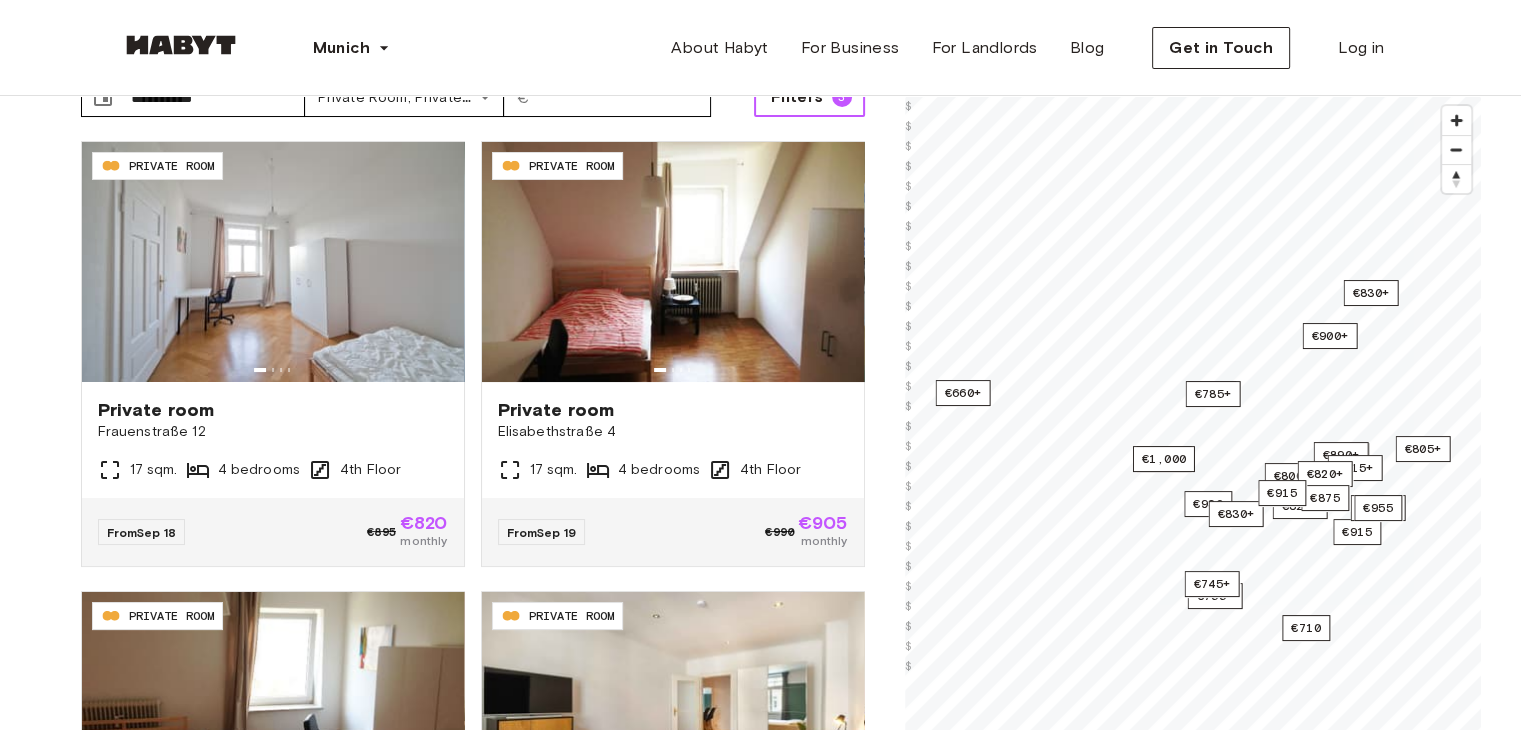 scroll, scrollTop: 133, scrollLeft: 0, axis: vertical 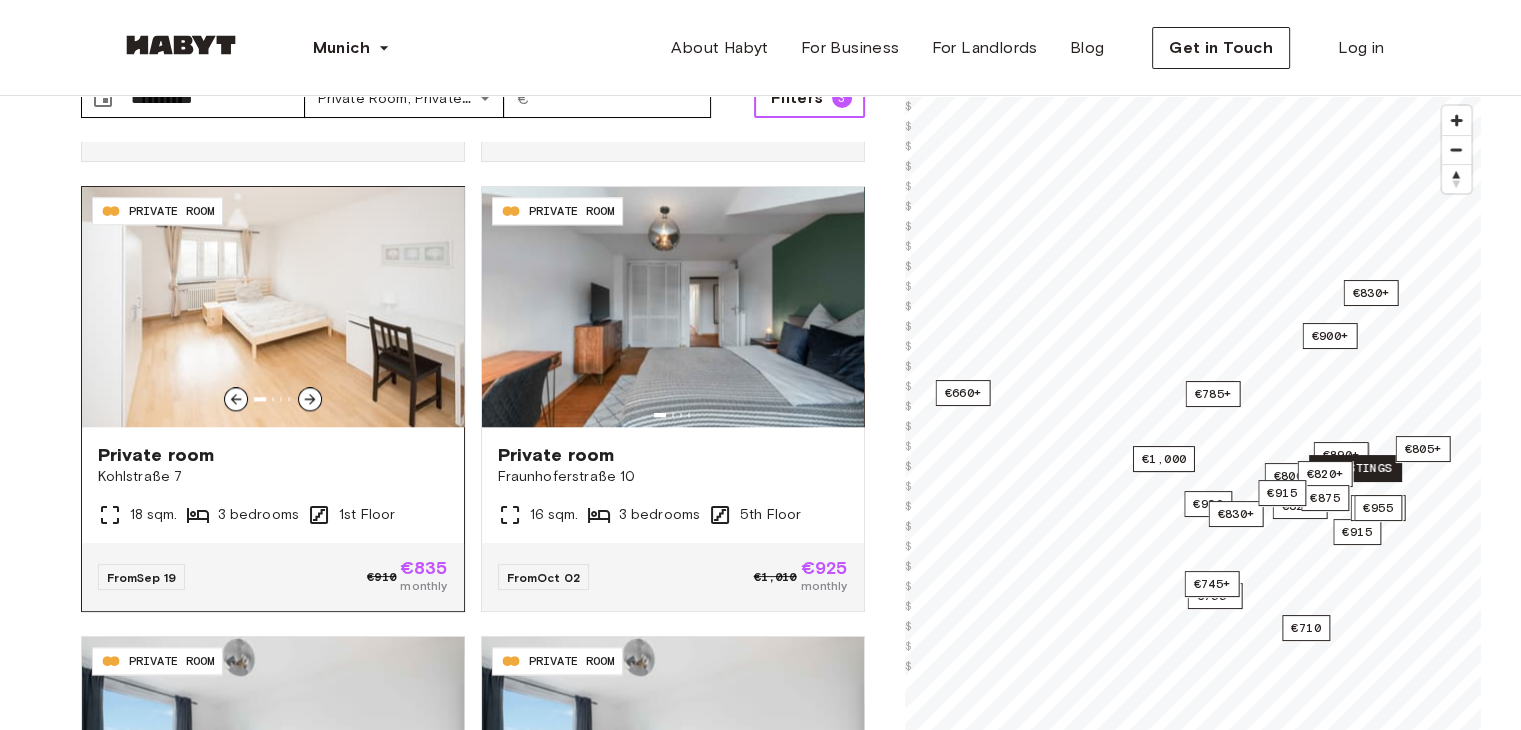 click at bounding box center [273, 307] 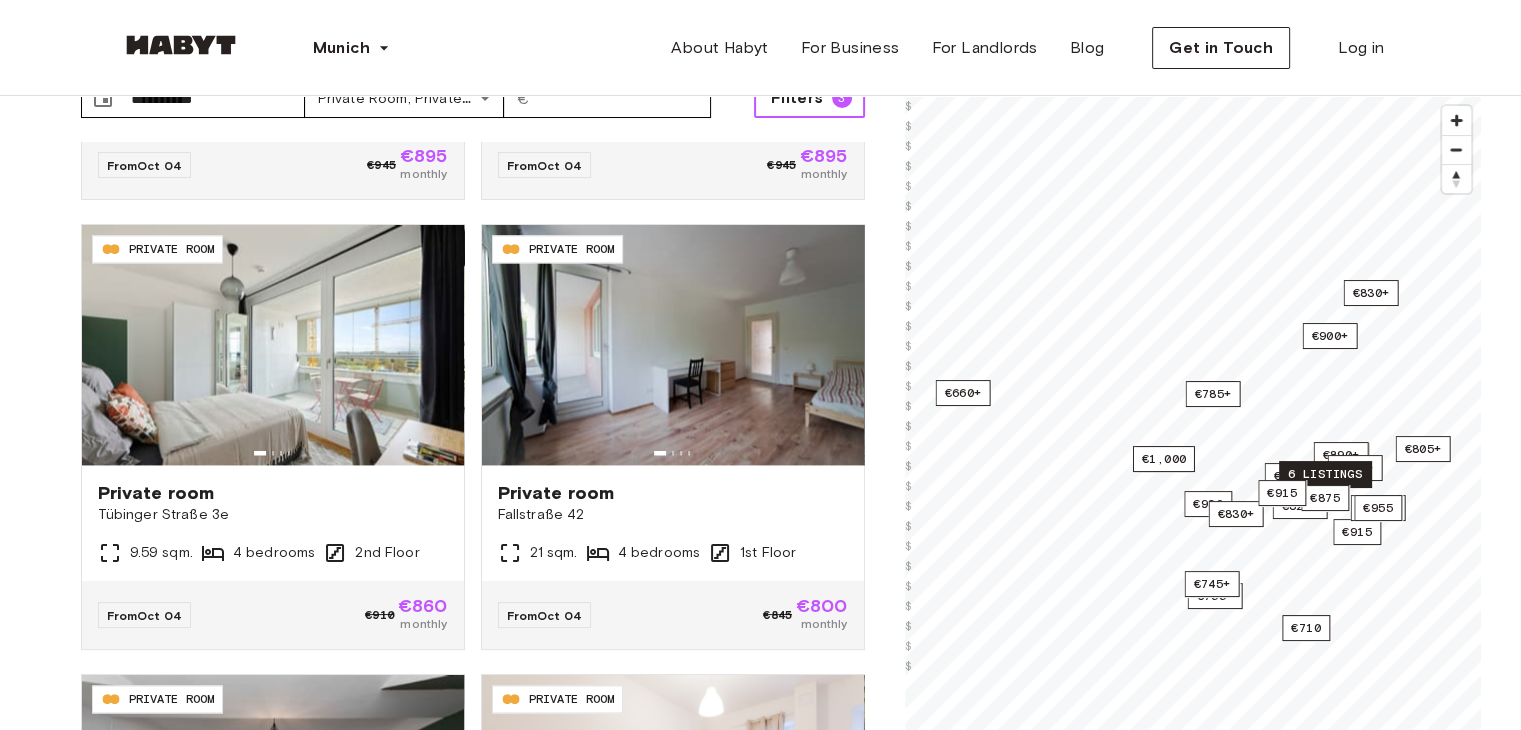 scroll, scrollTop: 3576, scrollLeft: 0, axis: vertical 